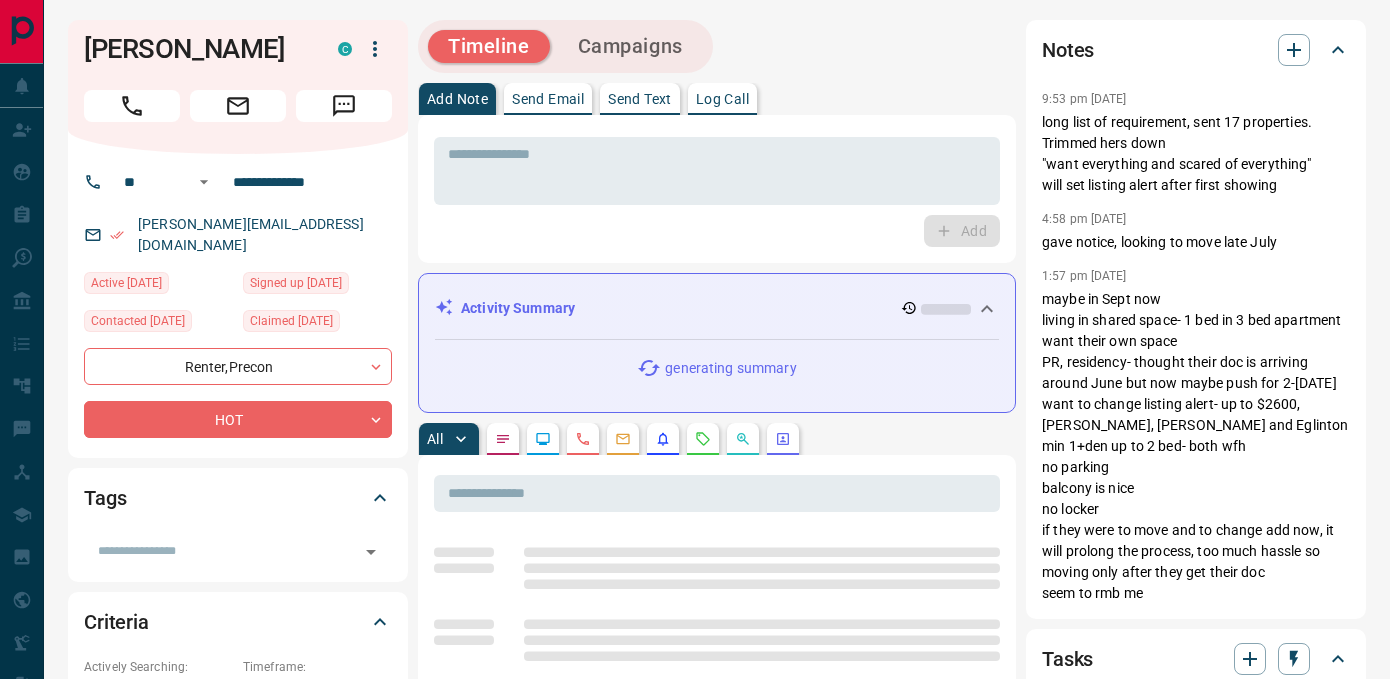 click on "Log Call" at bounding box center (722, 99) 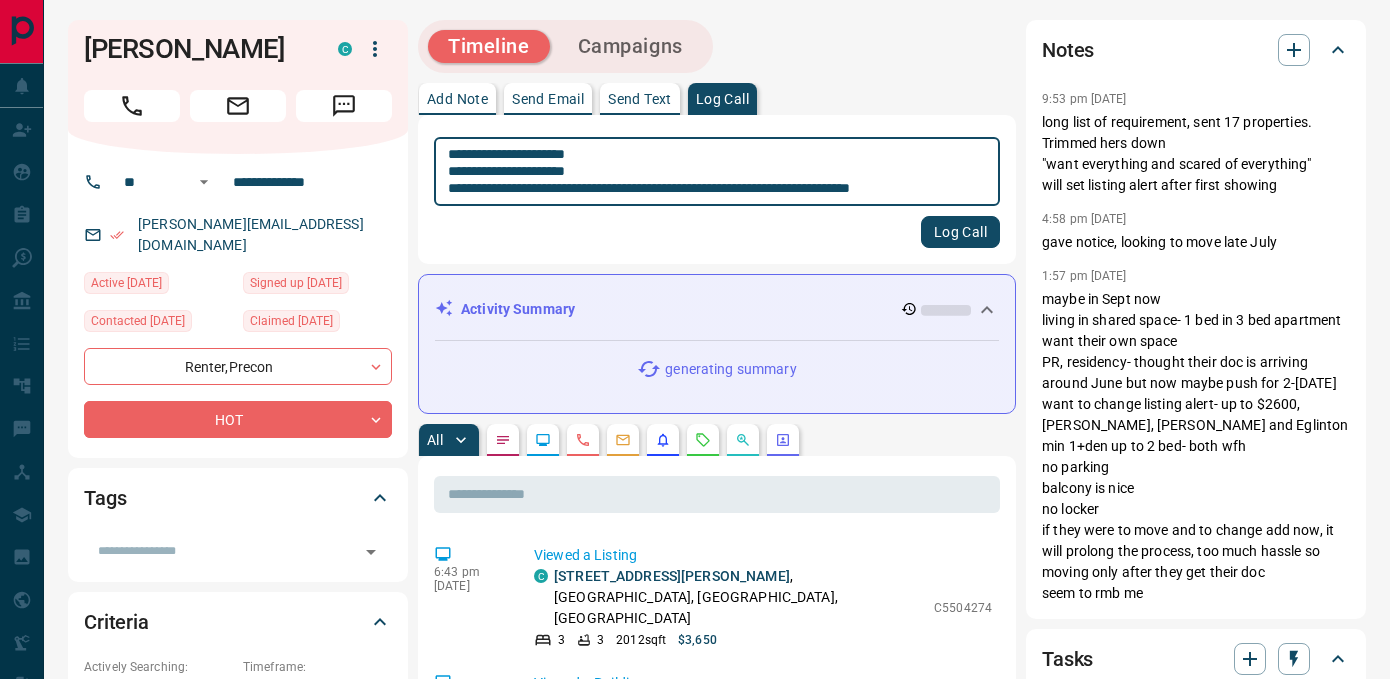 type on "**********" 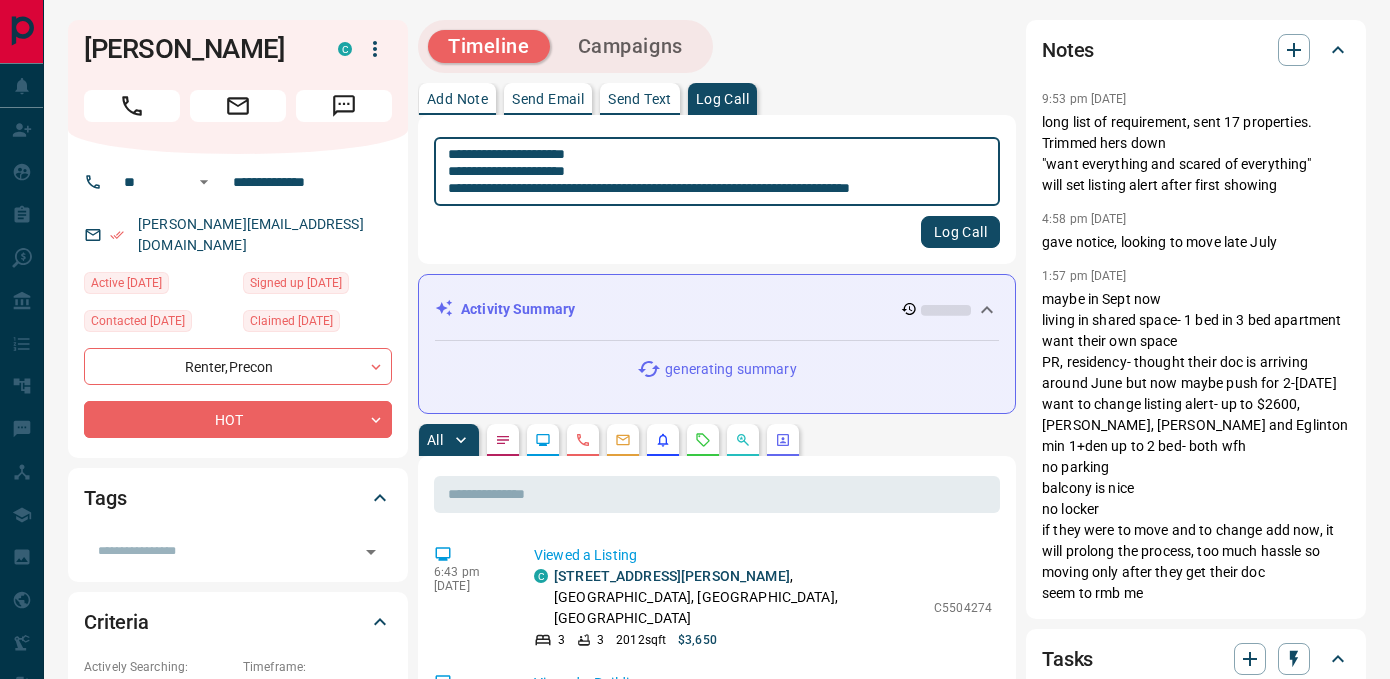 type 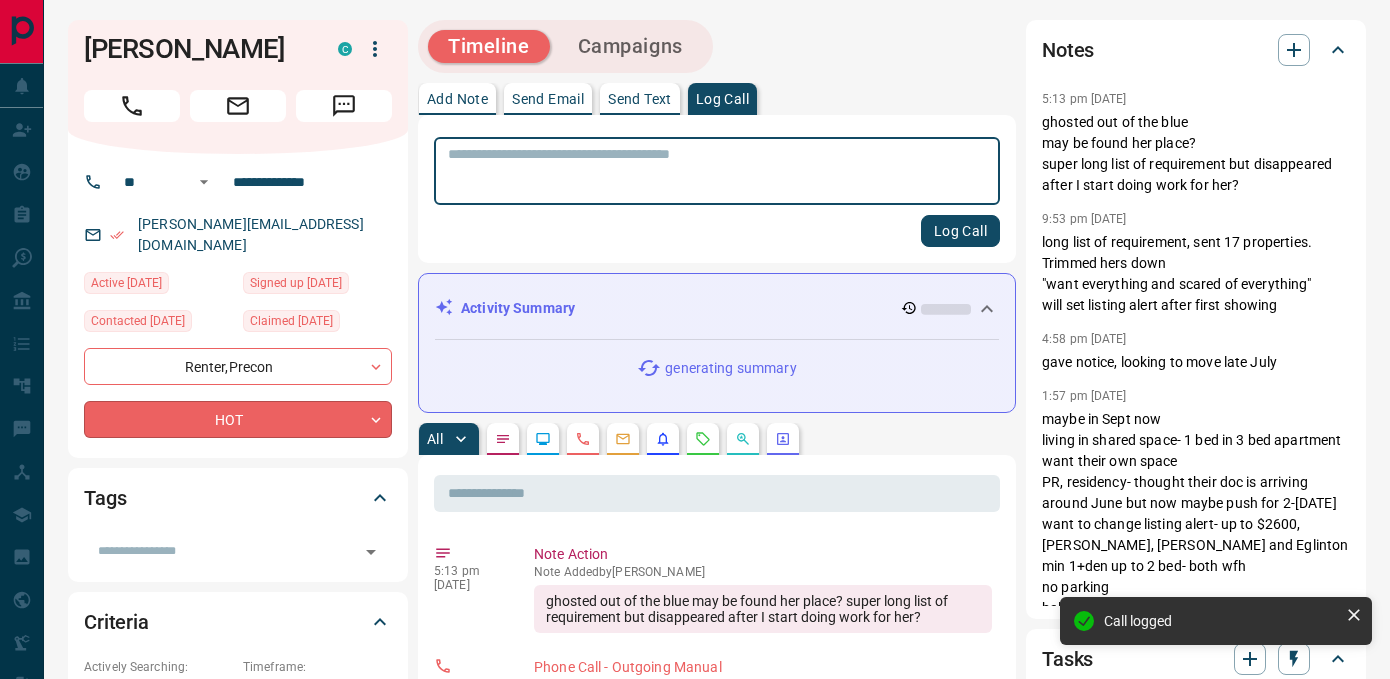click on "**********" at bounding box center (695, 1109) 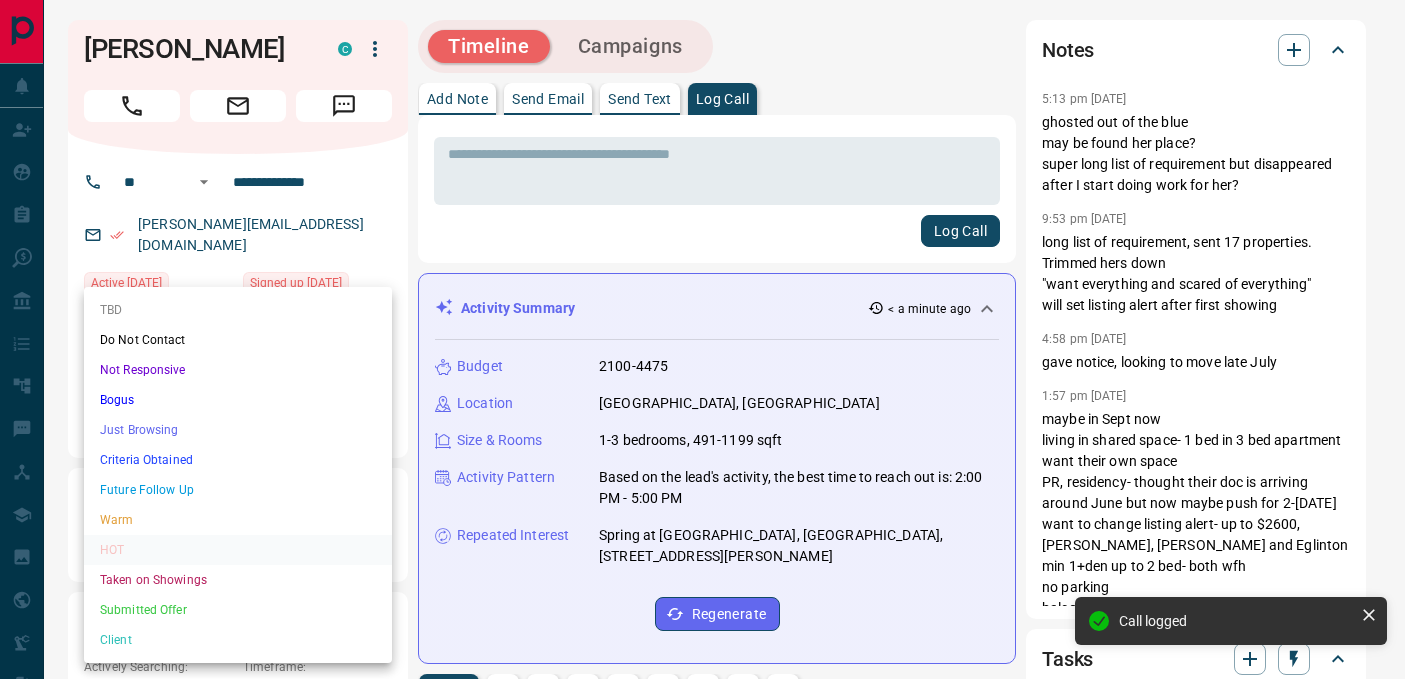 click on "Future Follow Up" at bounding box center [238, 490] 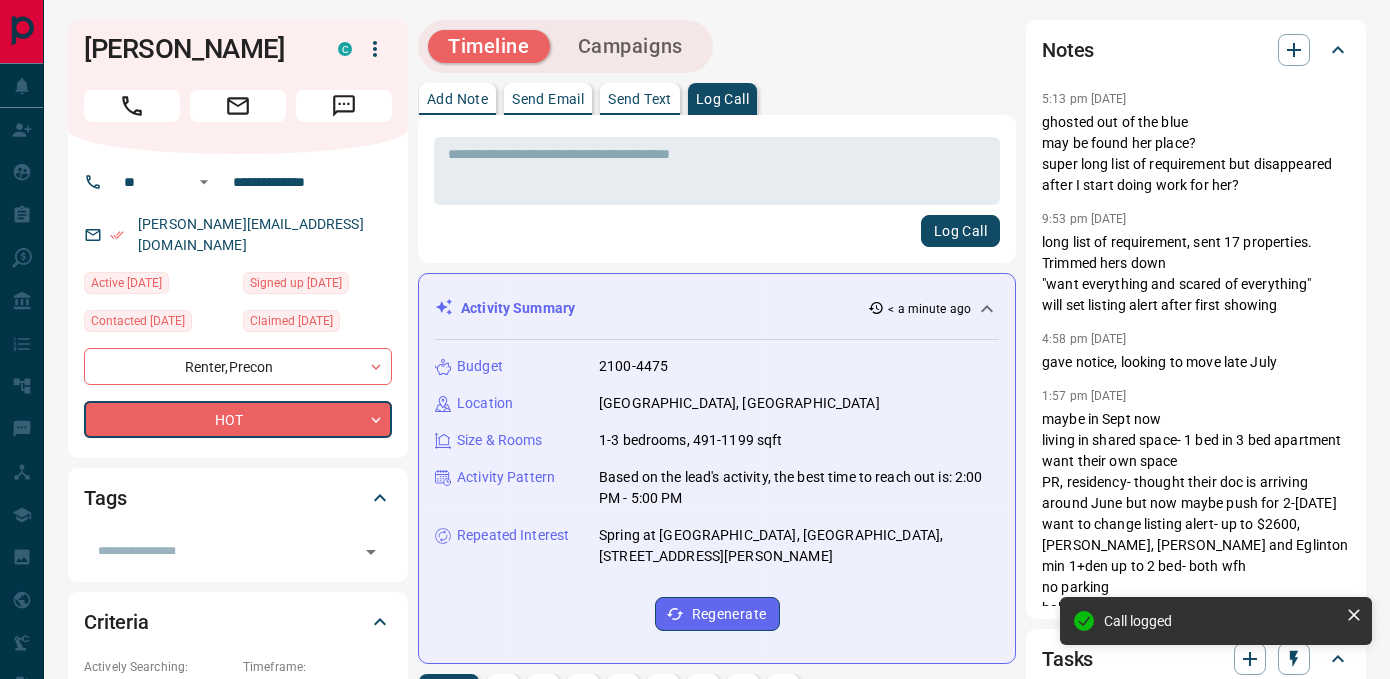 type on "*" 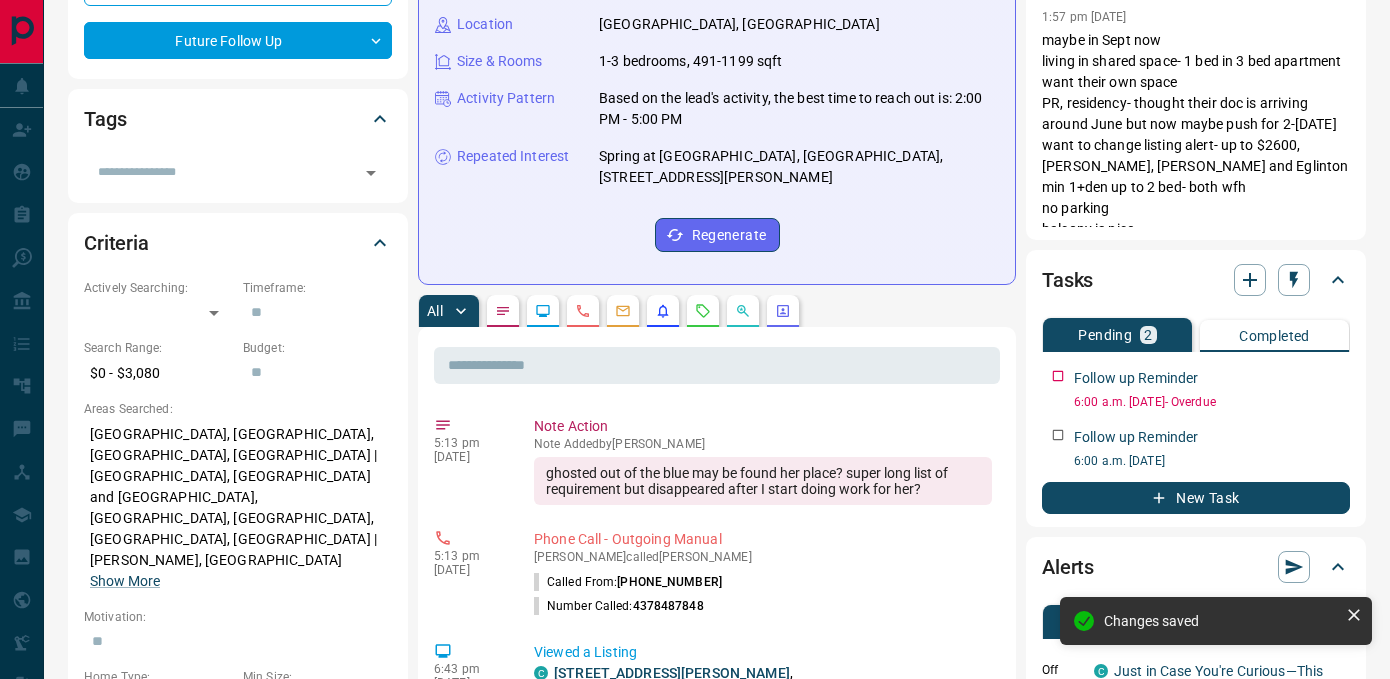 scroll, scrollTop: 395, scrollLeft: 0, axis: vertical 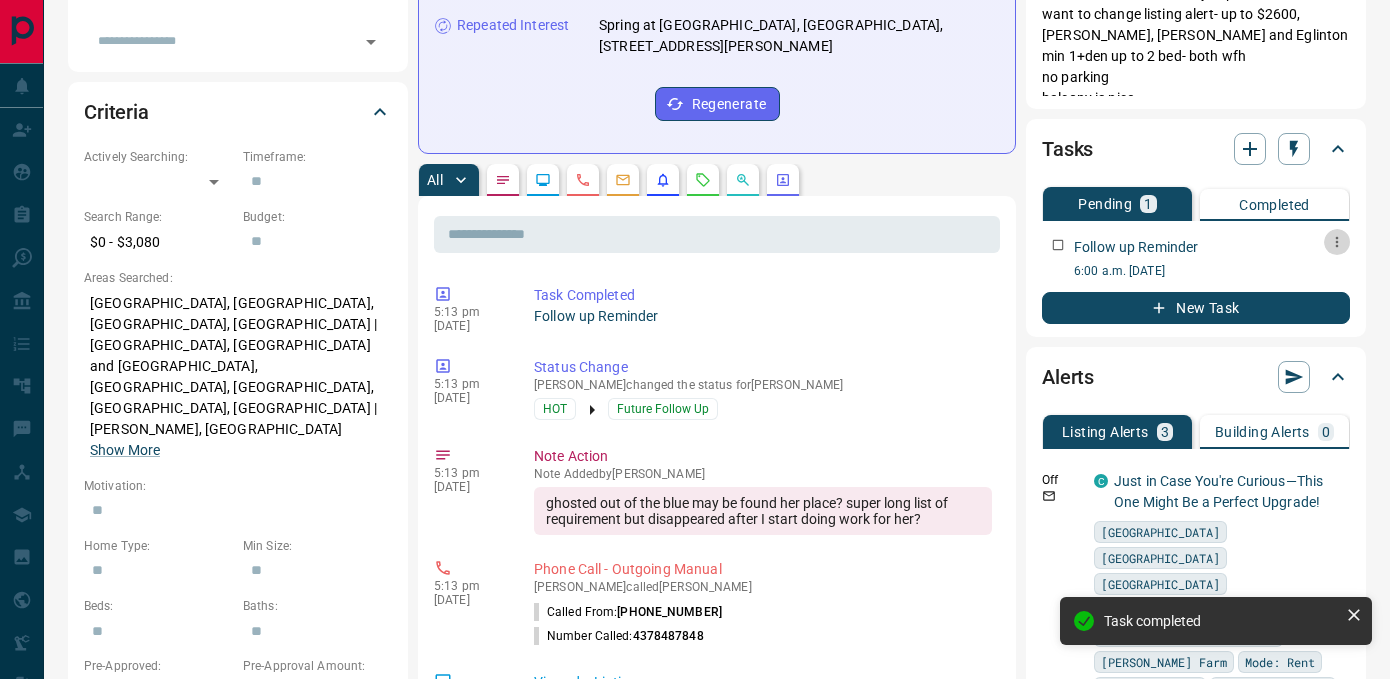 click 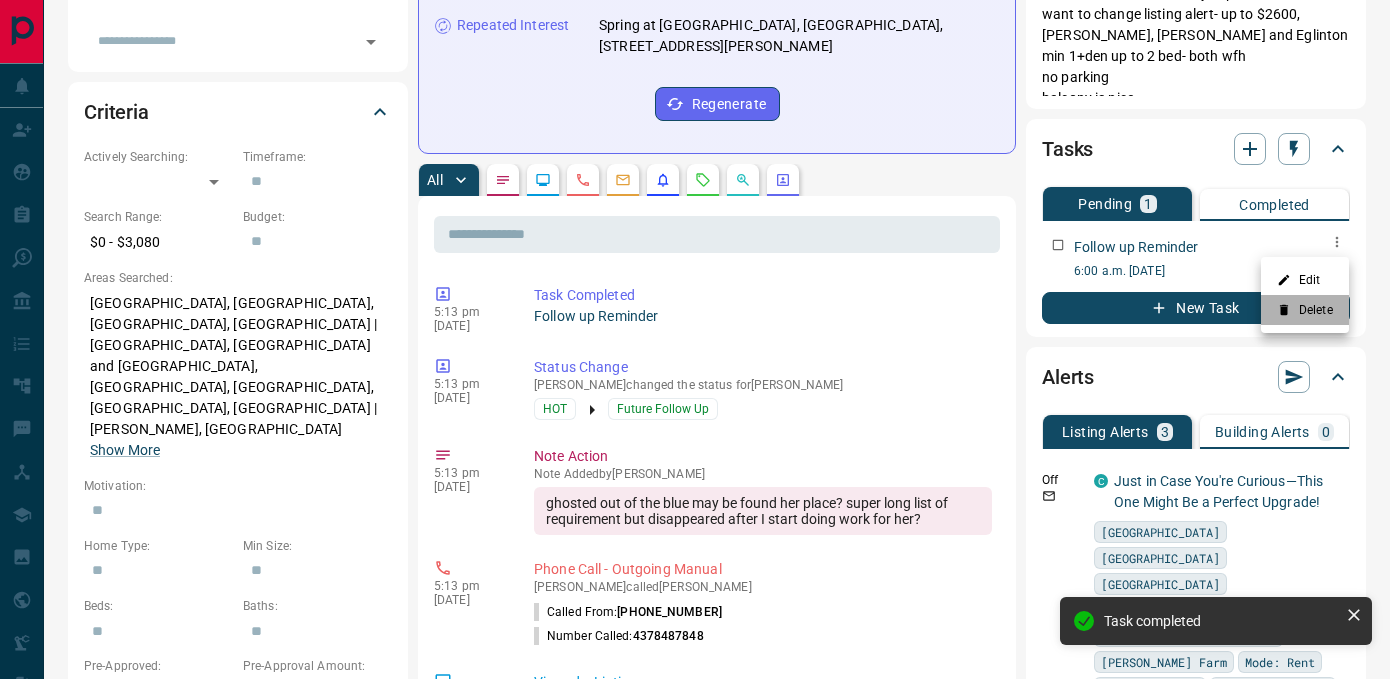 click on "Delete" at bounding box center (1305, 310) 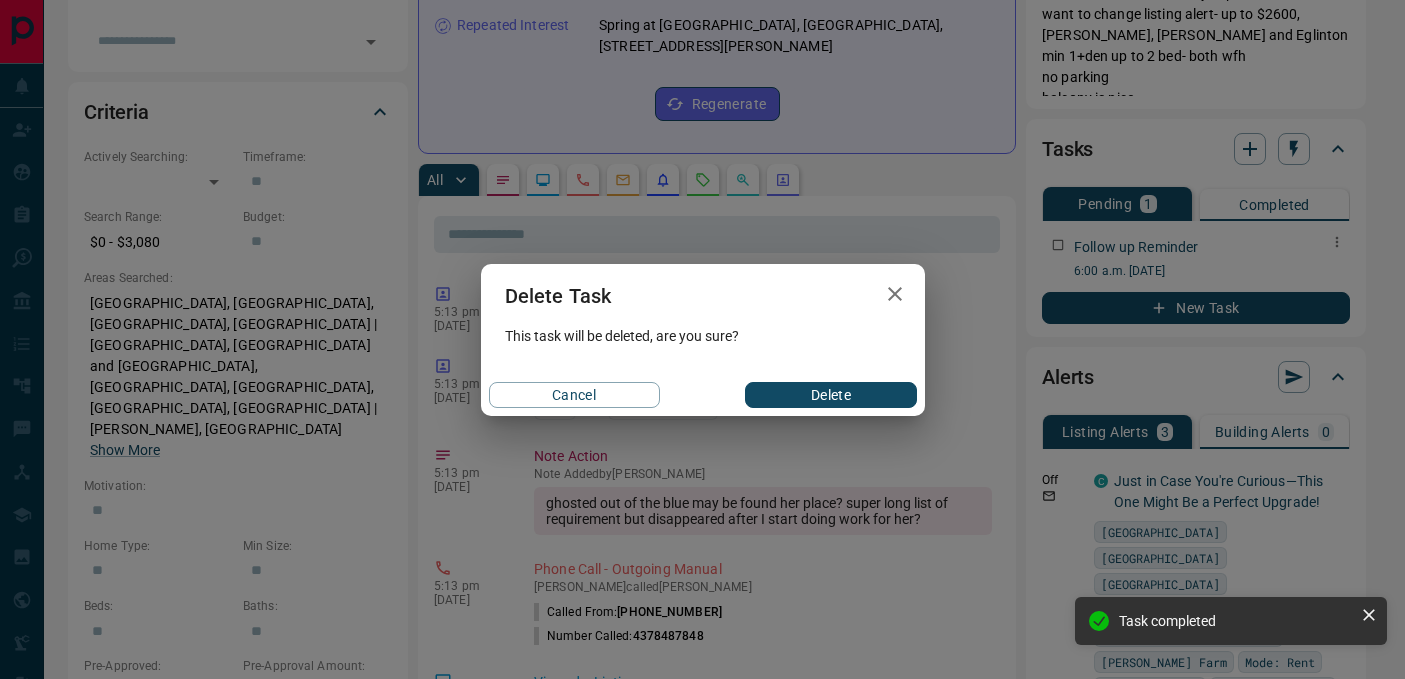 click on "Delete" at bounding box center (830, 395) 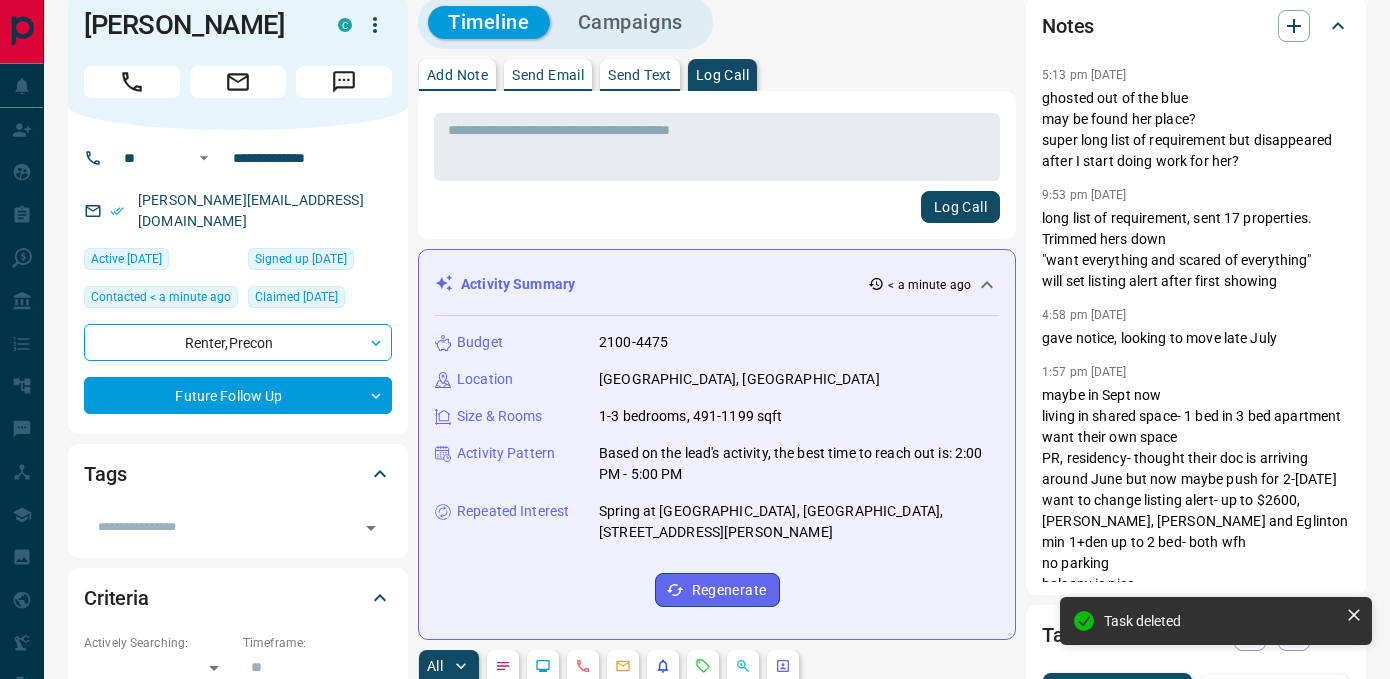 scroll, scrollTop: 0, scrollLeft: 0, axis: both 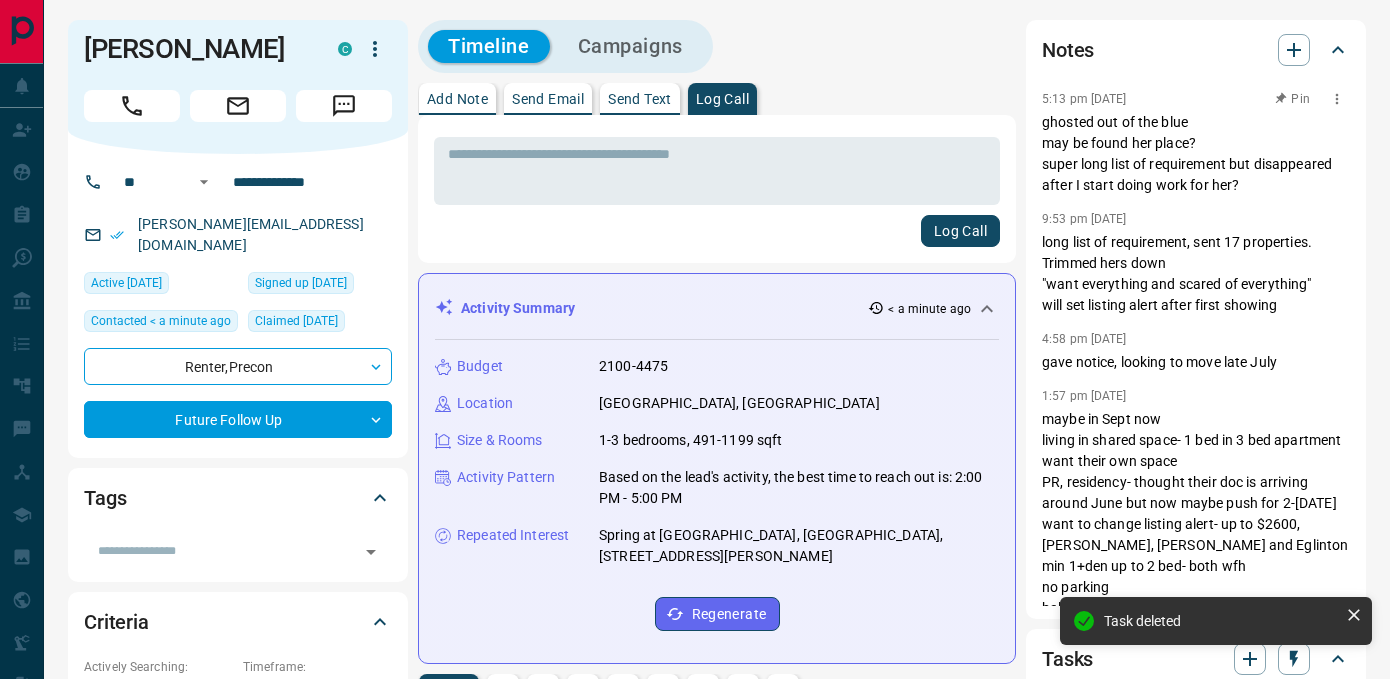 click 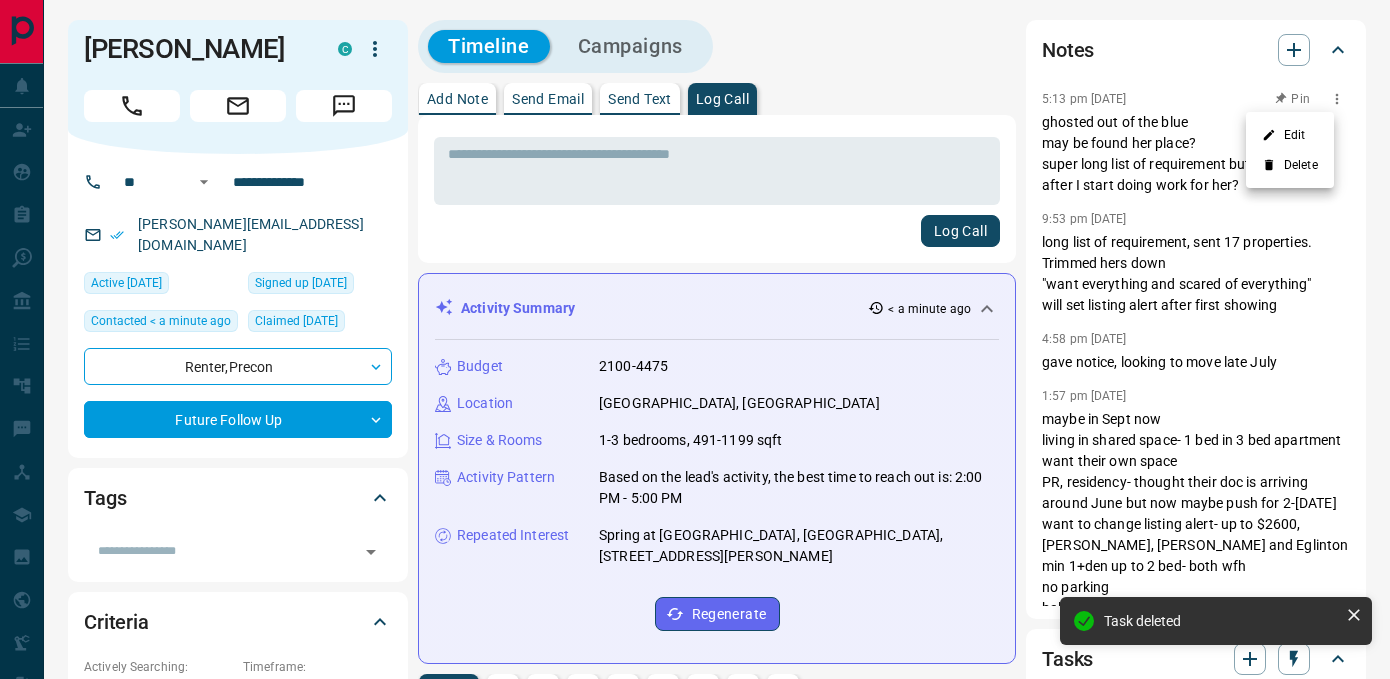 click on "Edit" at bounding box center [1290, 135] 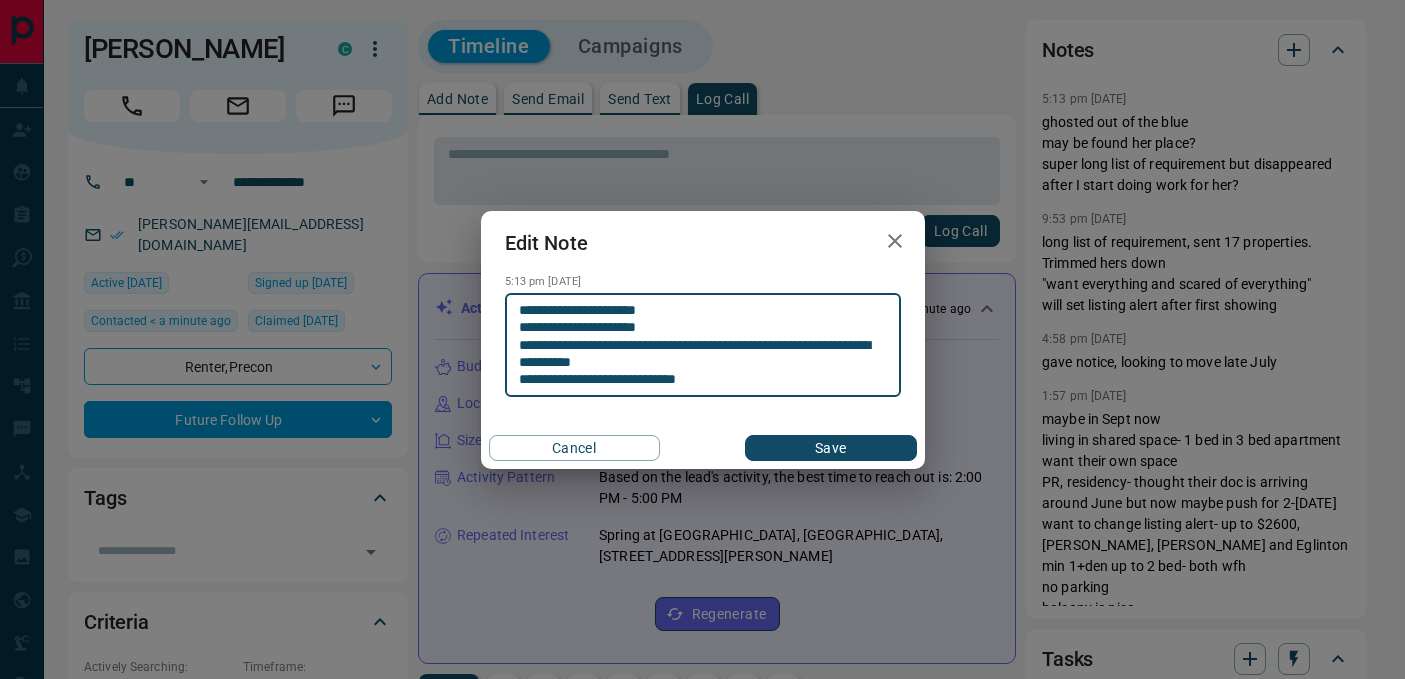 type on "**********" 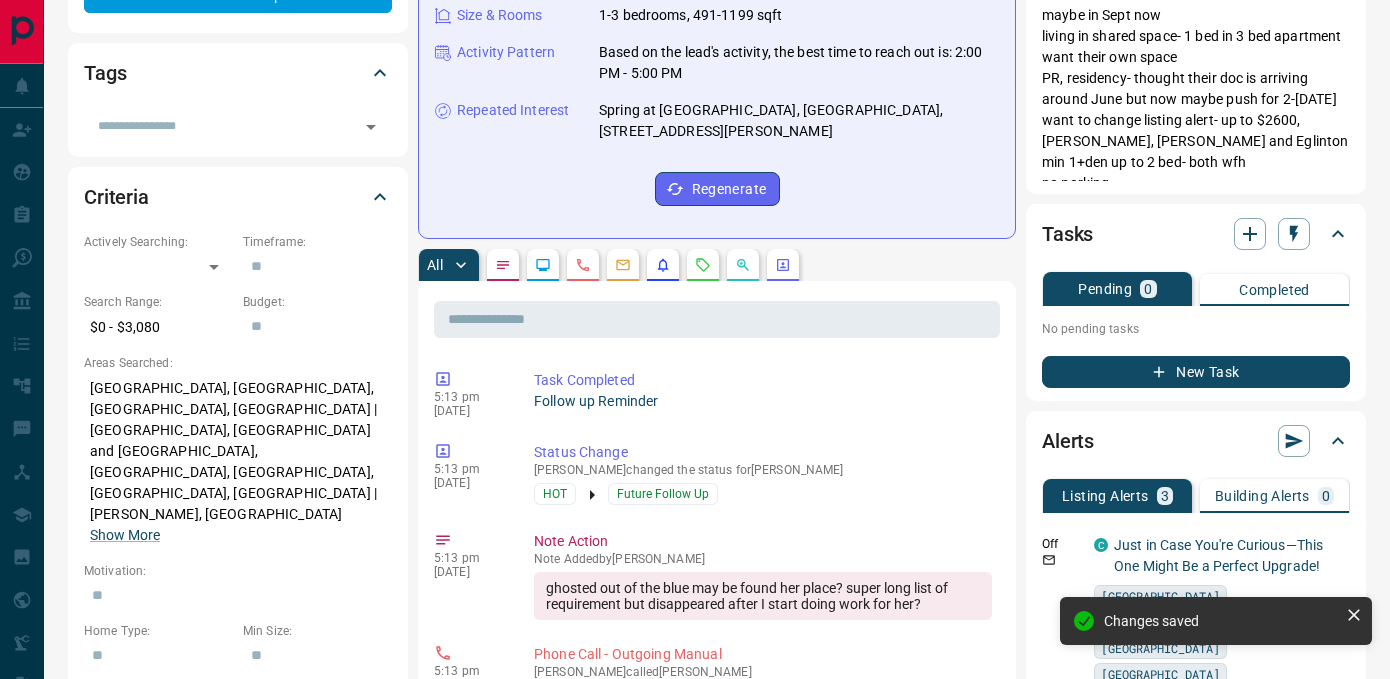scroll, scrollTop: 429, scrollLeft: 0, axis: vertical 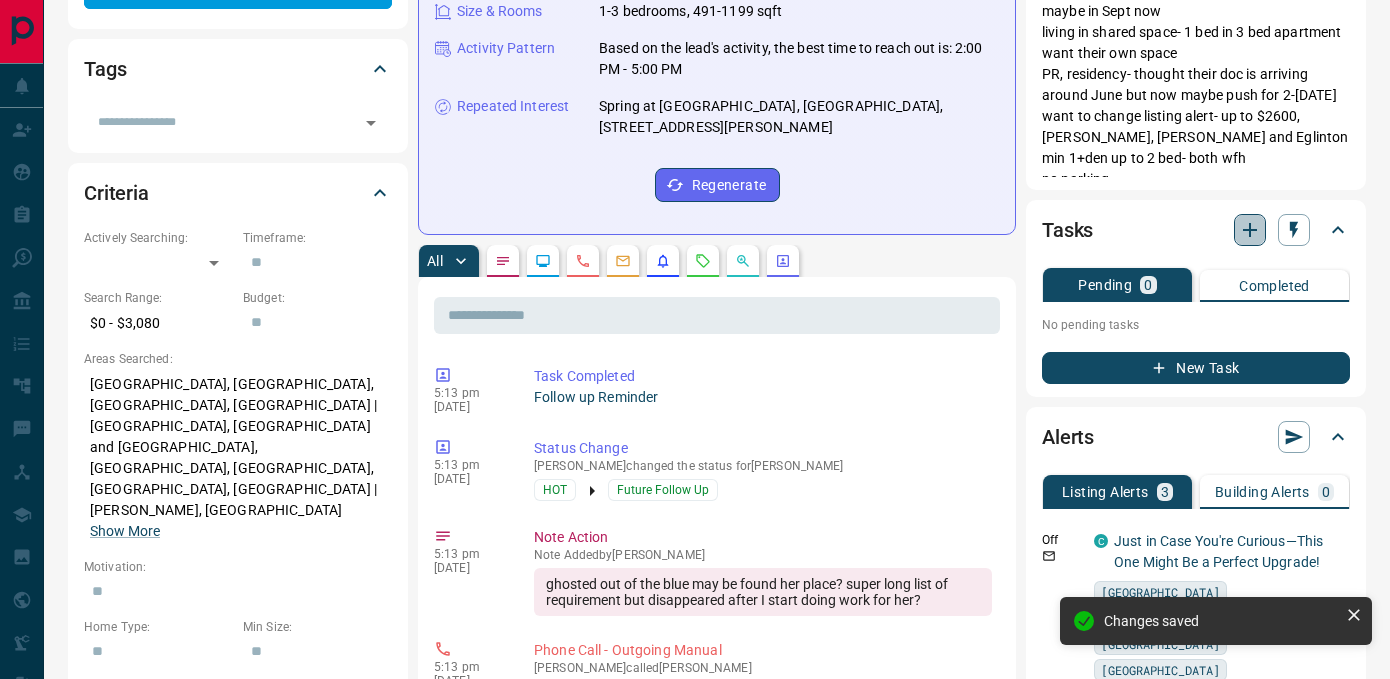 click 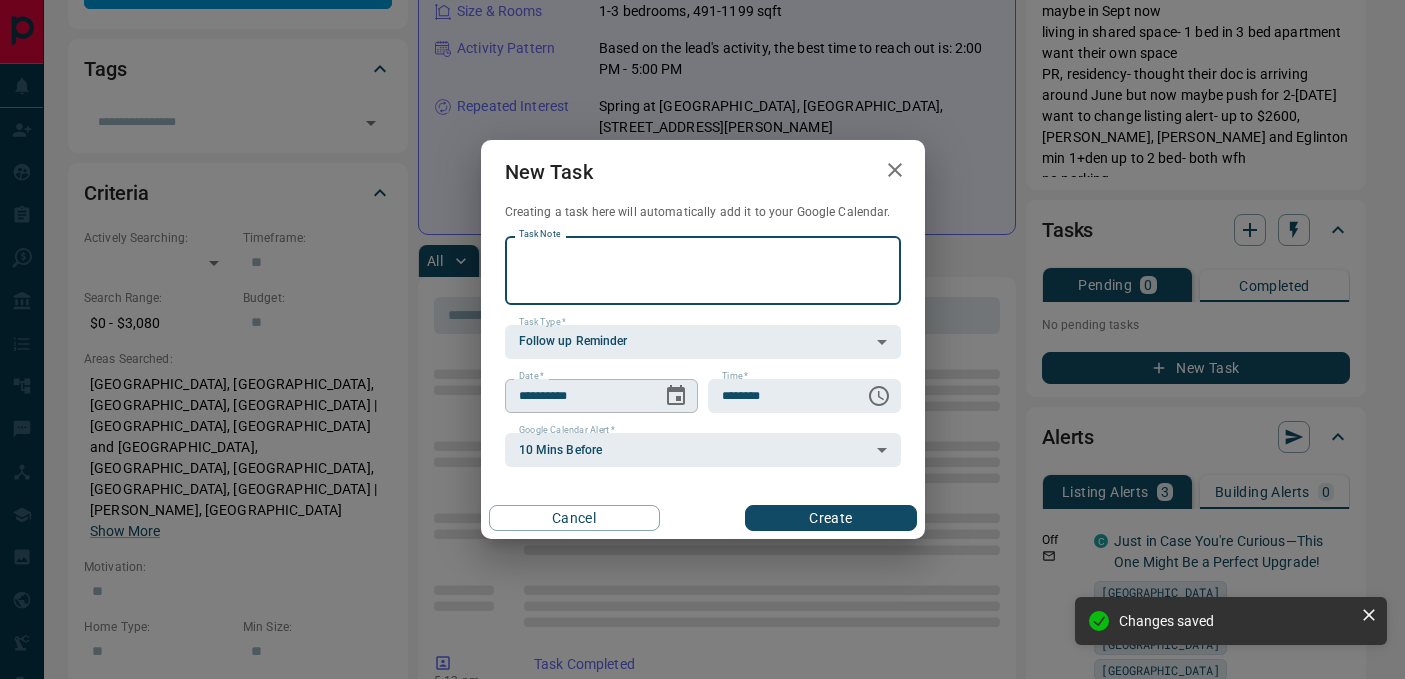click 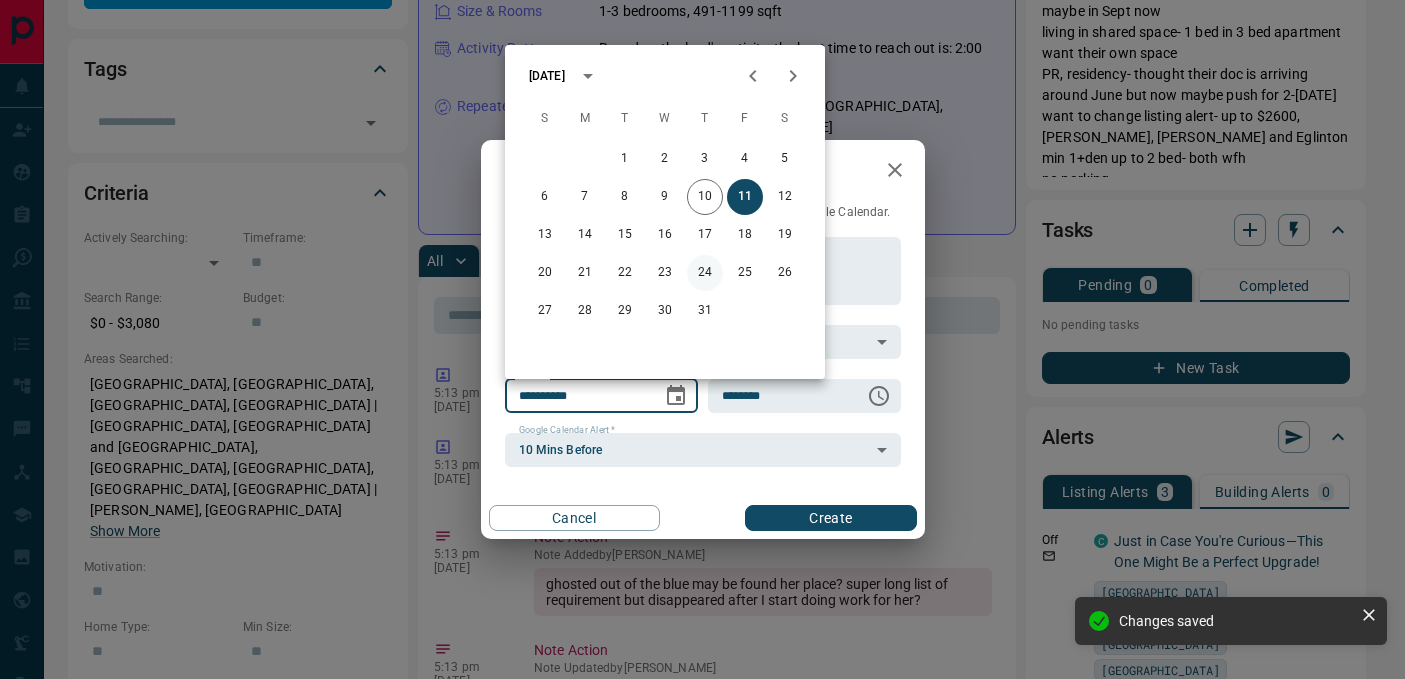 click on "24" at bounding box center (705, 273) 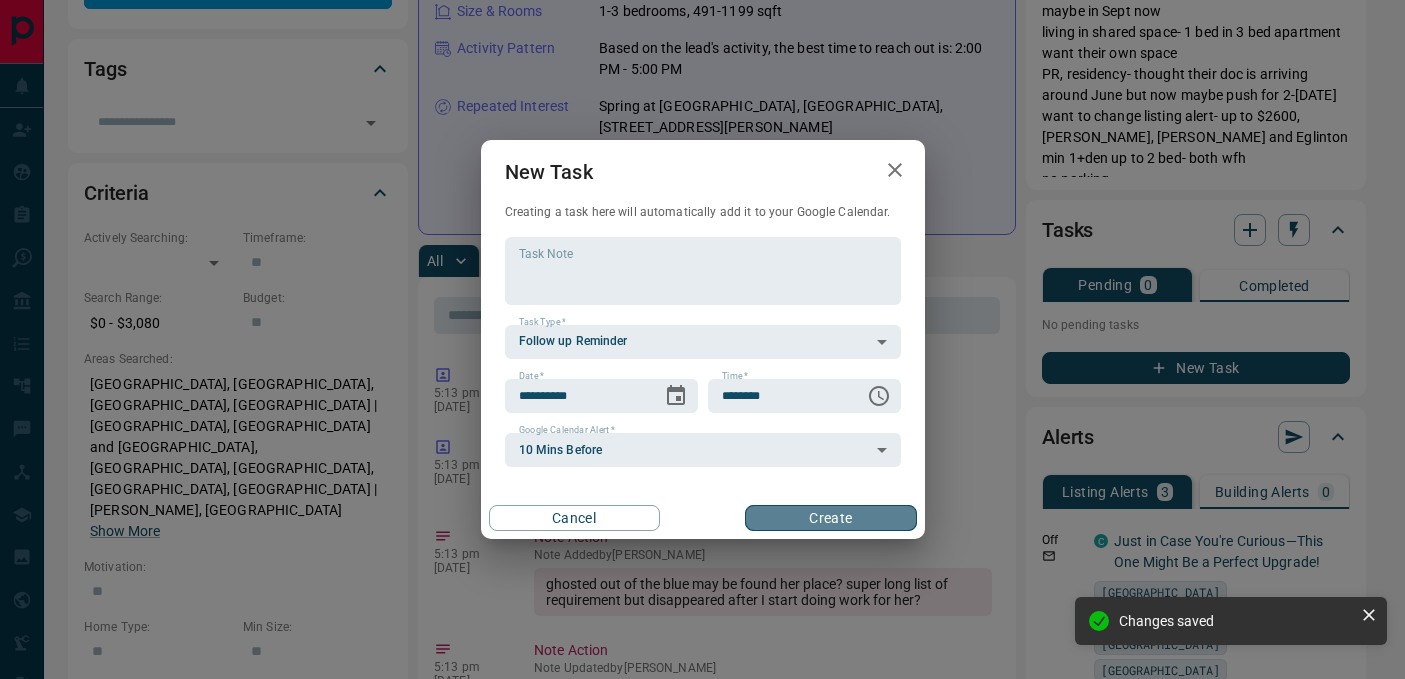 click on "Create" at bounding box center (830, 518) 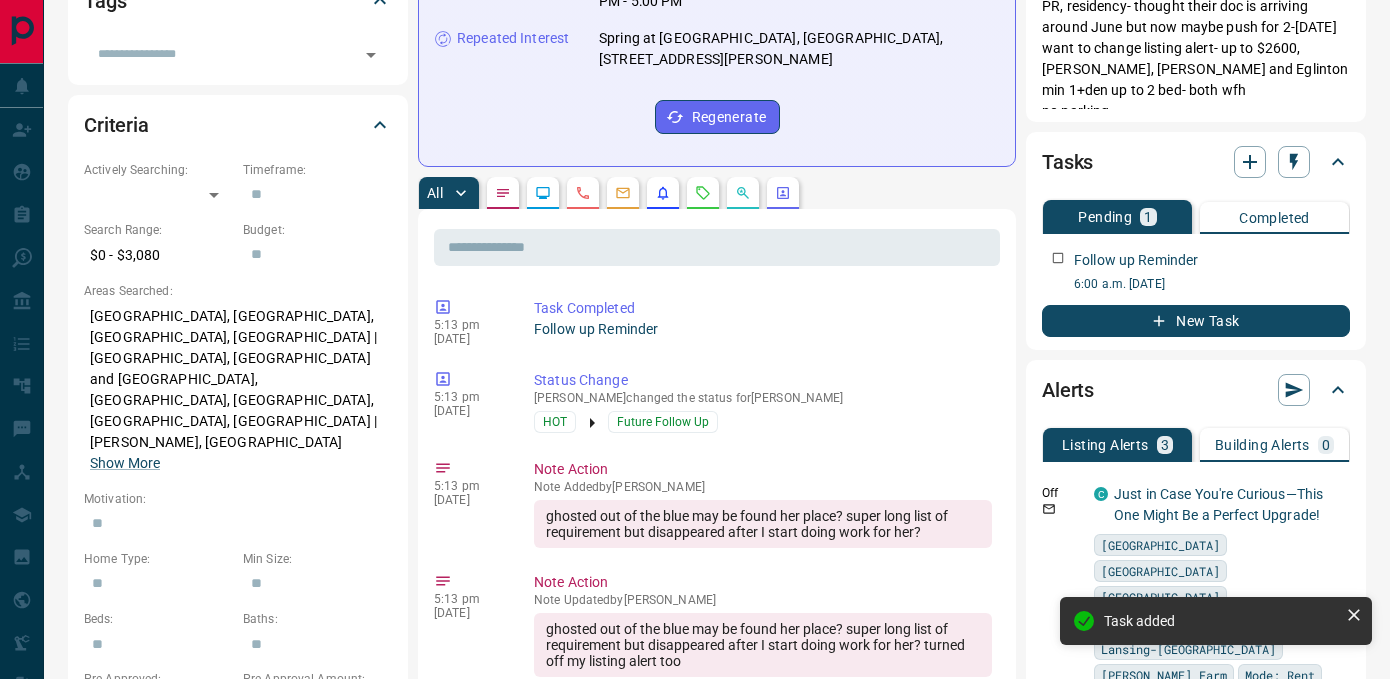 scroll, scrollTop: 499, scrollLeft: 0, axis: vertical 